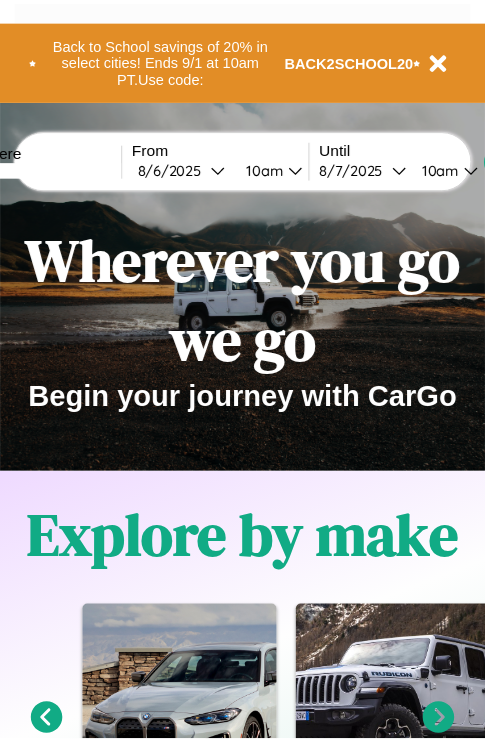 scroll, scrollTop: 0, scrollLeft: 0, axis: both 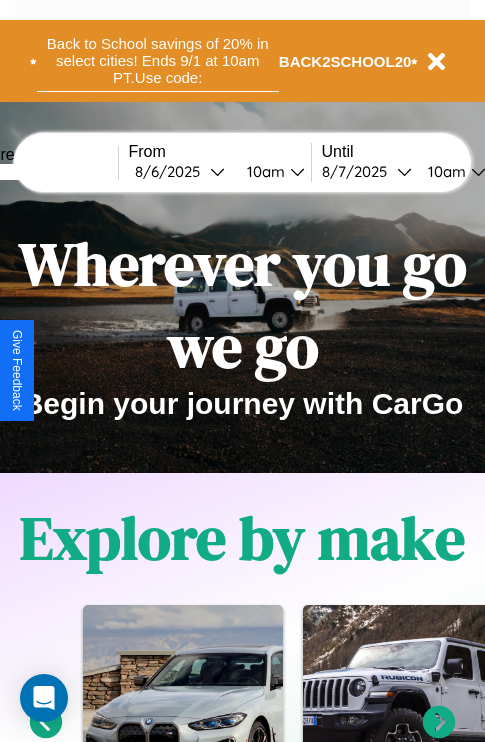 click on "Back to School savings of 20% in select cities! Ends 9/1 at 10am PT.  Use code:" at bounding box center (158, 61) 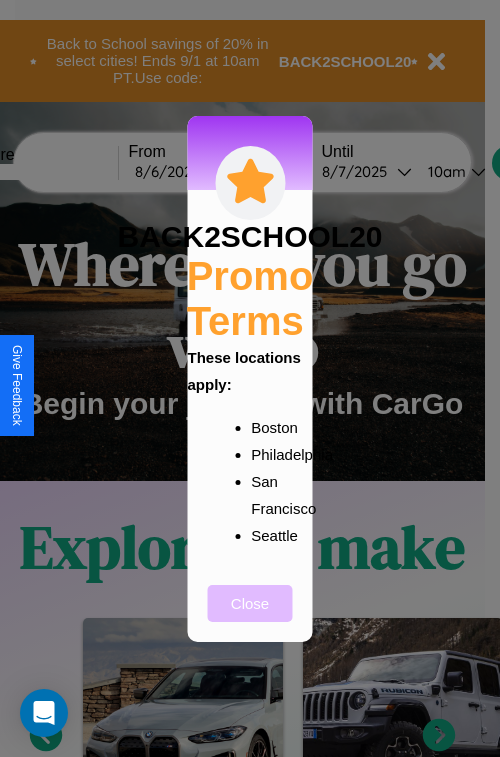 click on "Close" at bounding box center [250, 603] 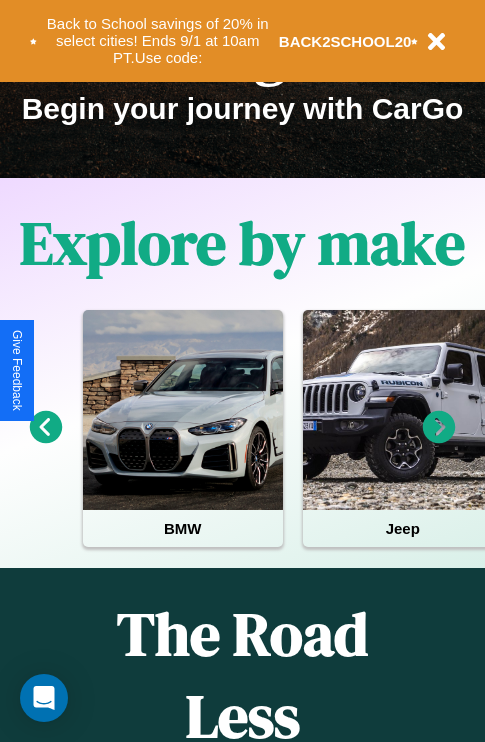 scroll, scrollTop: 308, scrollLeft: 0, axis: vertical 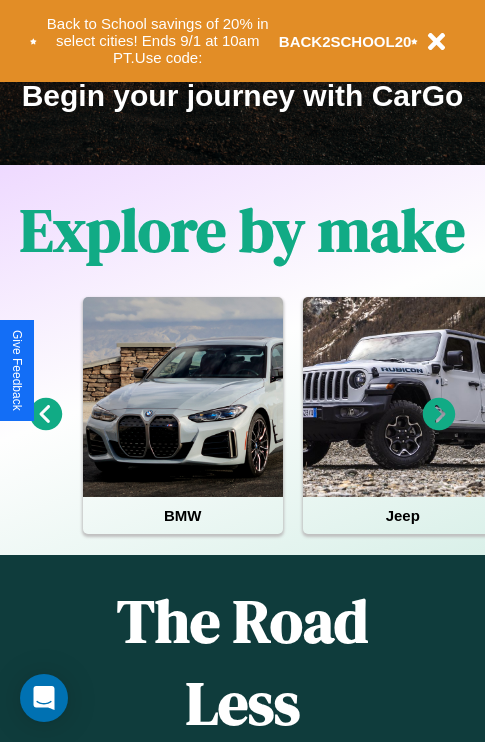 click 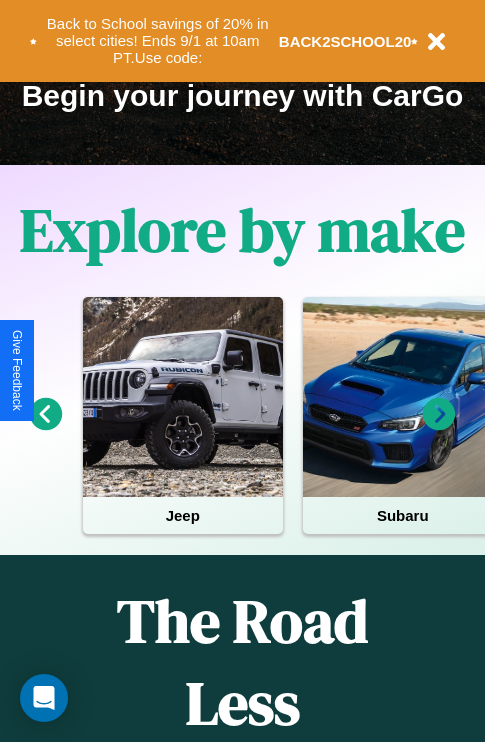 click 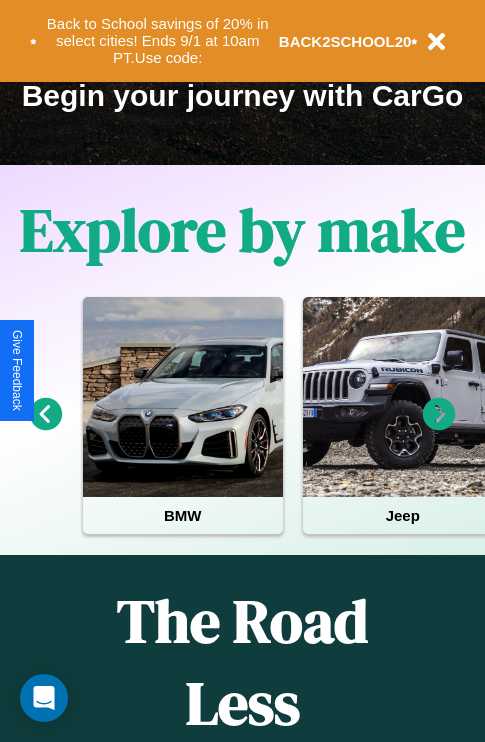 click 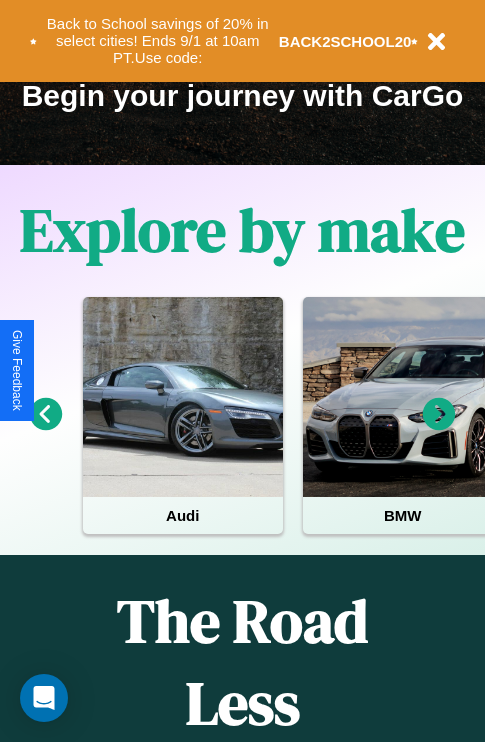click 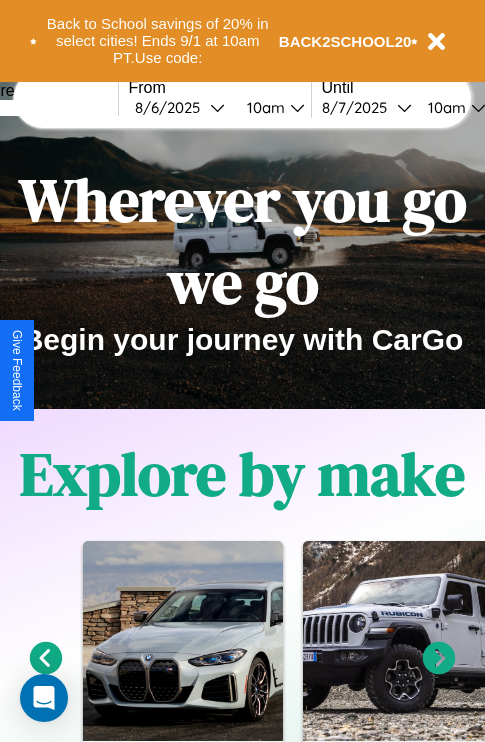 scroll, scrollTop: 0, scrollLeft: 0, axis: both 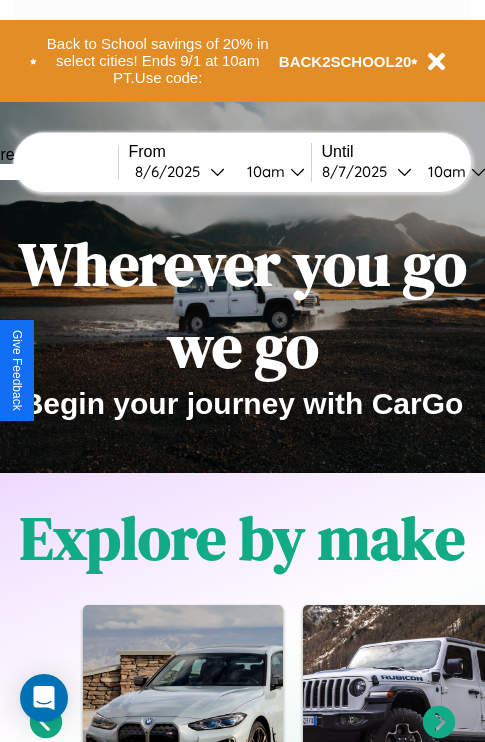 click at bounding box center (43, 172) 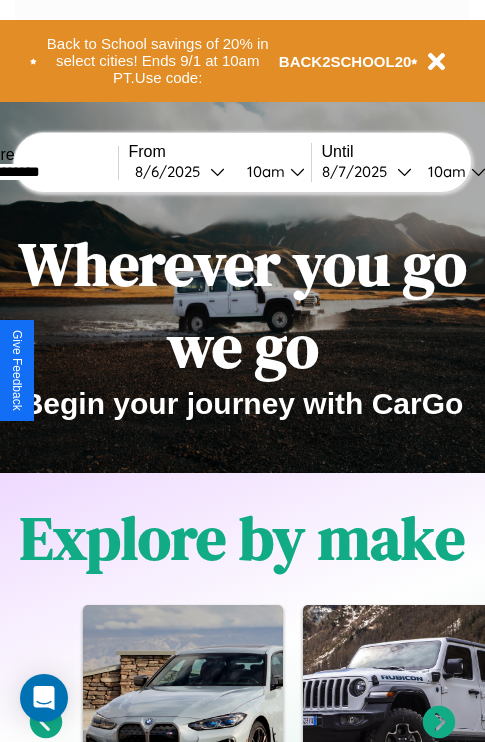 type on "**********" 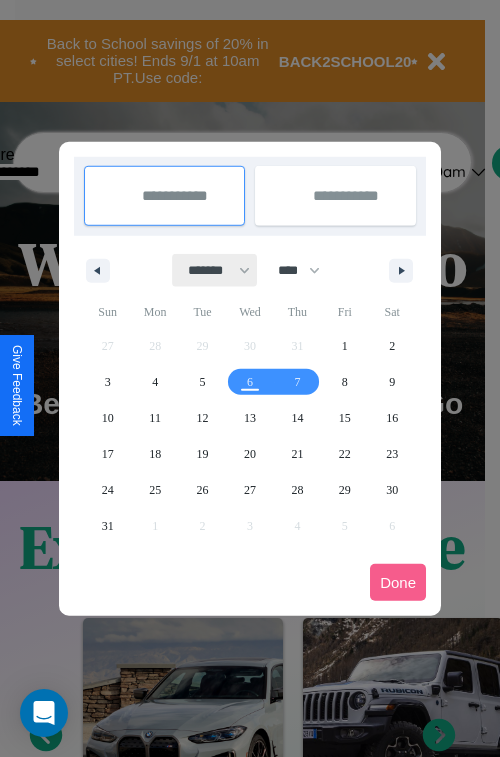 click on "******* ******** ***** ***** *** **** **** ****** ********* ******* ******** ********" at bounding box center [215, 270] 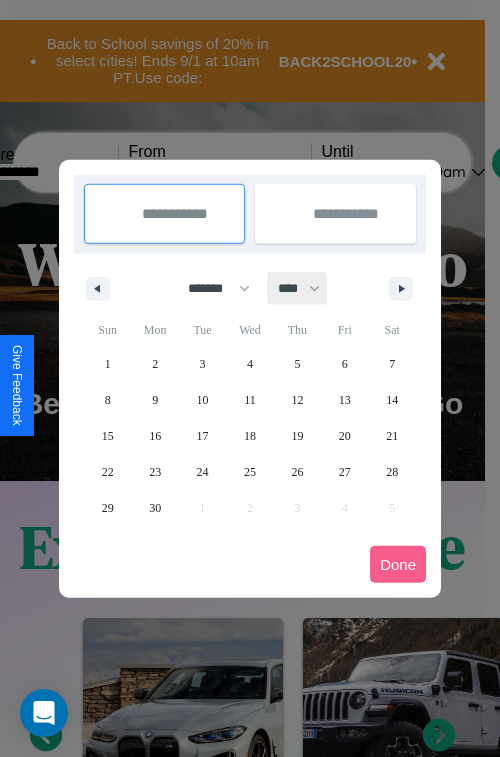 click on "**** **** **** **** **** **** **** **** **** **** **** **** **** **** **** **** **** **** **** **** **** **** **** **** **** **** **** **** **** **** **** **** **** **** **** **** **** **** **** **** **** **** **** **** **** **** **** **** **** **** **** **** **** **** **** **** **** **** **** **** **** **** **** **** **** **** **** **** **** **** **** **** **** **** **** **** **** **** **** **** **** **** **** **** **** **** **** **** **** **** **** **** **** **** **** **** **** **** **** **** **** **** **** **** **** **** **** **** **** **** **** **** **** **** **** **** **** **** **** **** ****" at bounding box center [298, 288] 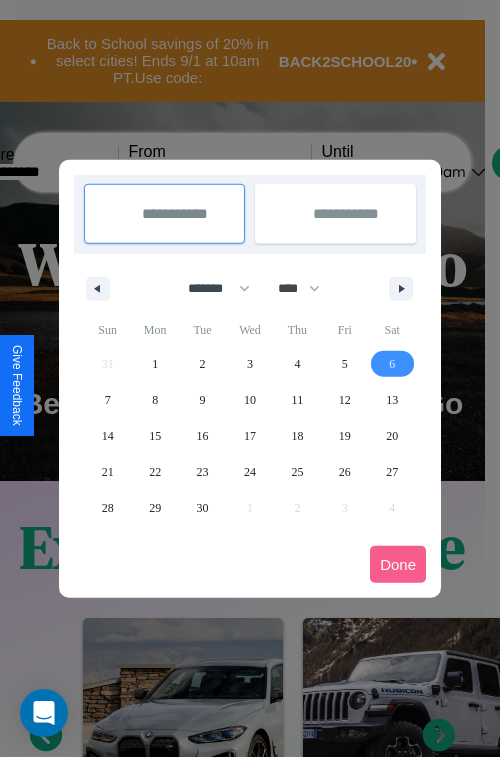 click on "6" at bounding box center [392, 364] 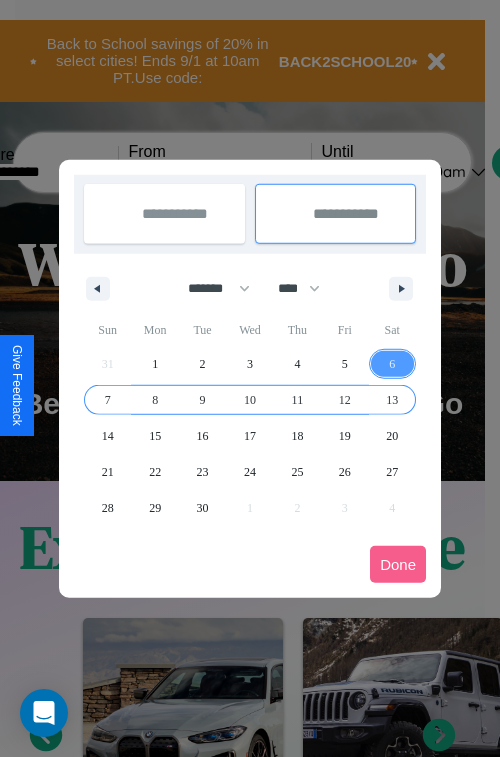 click on "13" at bounding box center [392, 400] 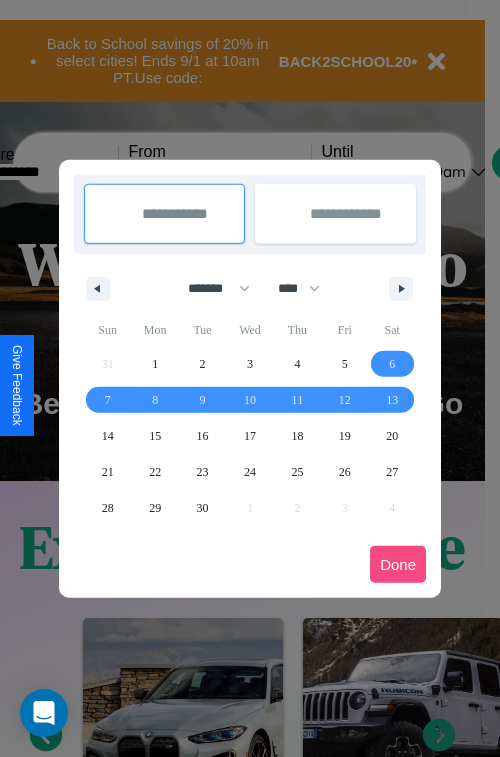 click on "Done" at bounding box center [398, 564] 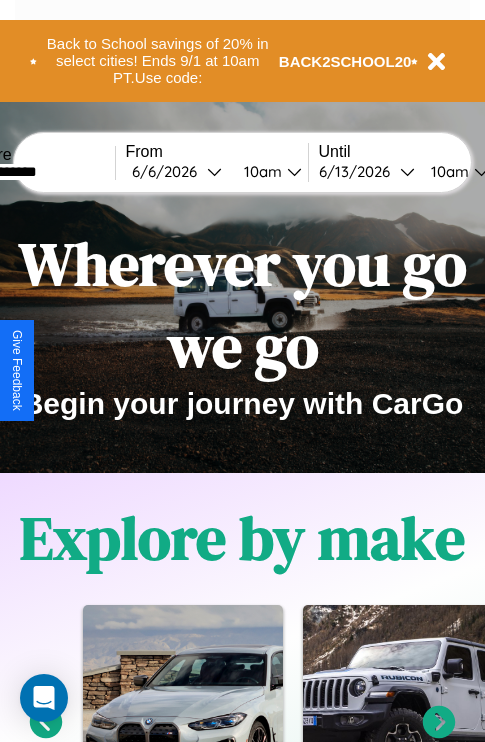 scroll, scrollTop: 0, scrollLeft: 71, axis: horizontal 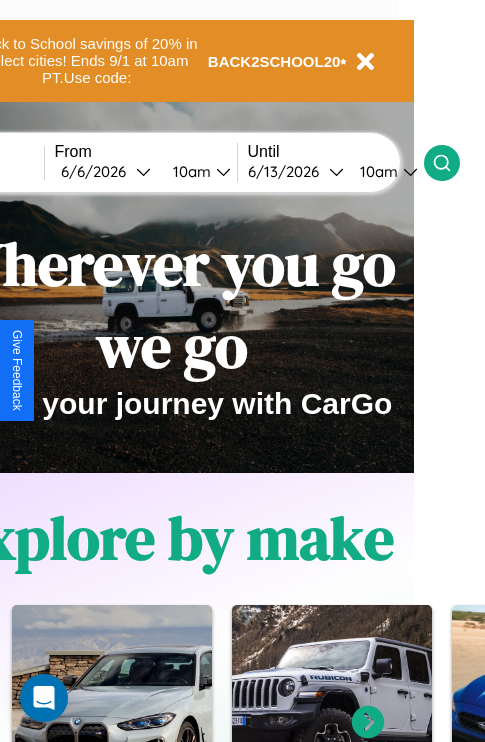 click 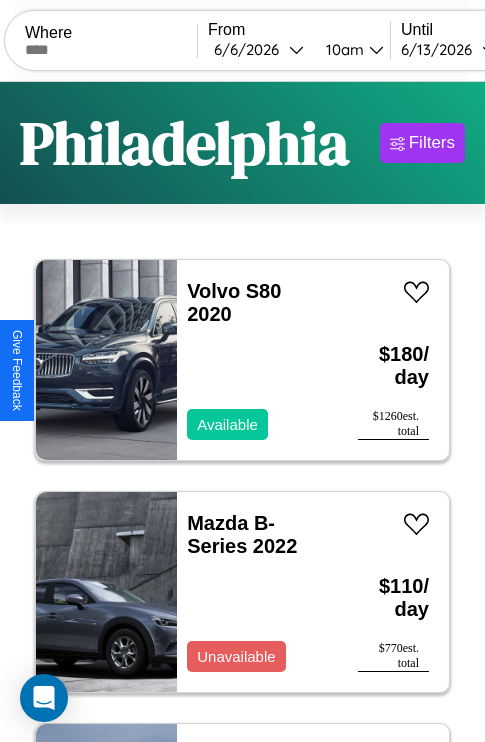 scroll, scrollTop: 66, scrollLeft: 0, axis: vertical 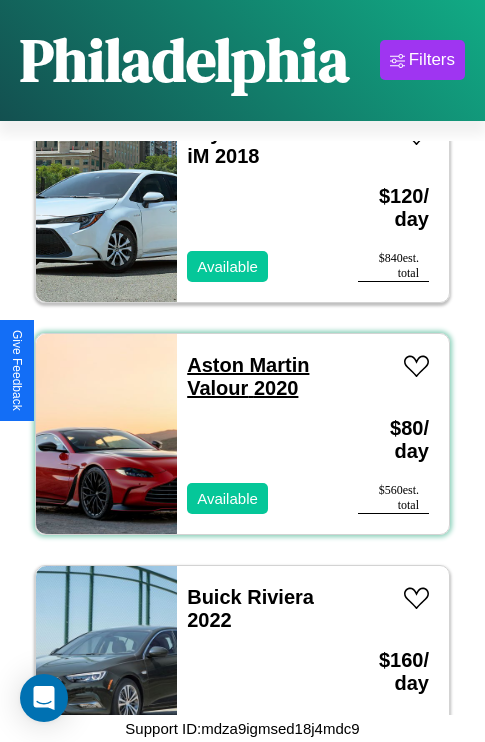 click on "Aston Martin   Valour   2020" at bounding box center [248, 376] 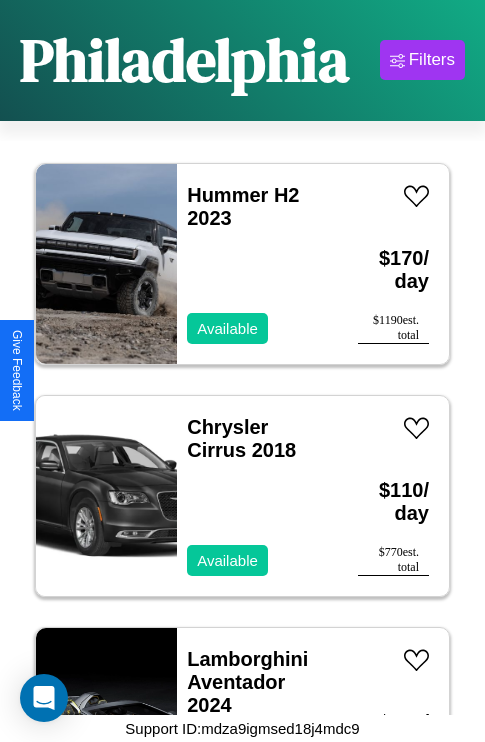 scroll, scrollTop: 30078, scrollLeft: 0, axis: vertical 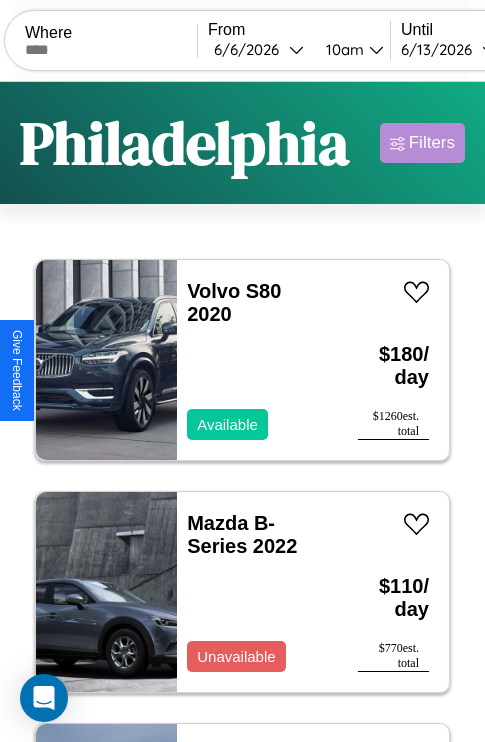 click on "Filters" at bounding box center (432, 143) 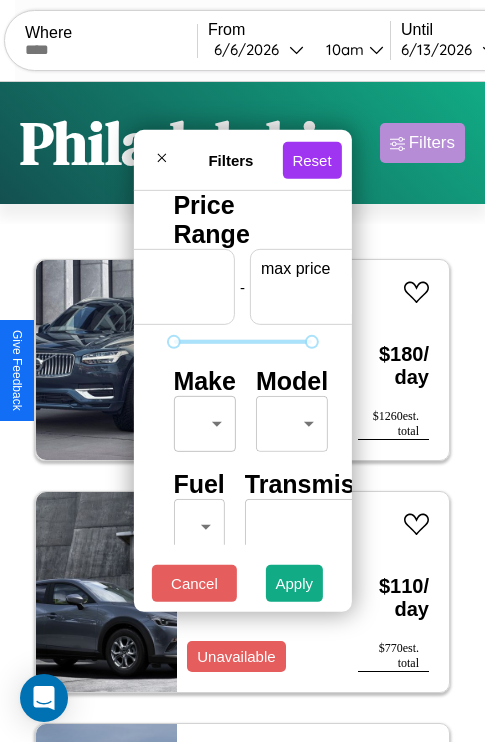 scroll, scrollTop: 0, scrollLeft: 124, axis: horizontal 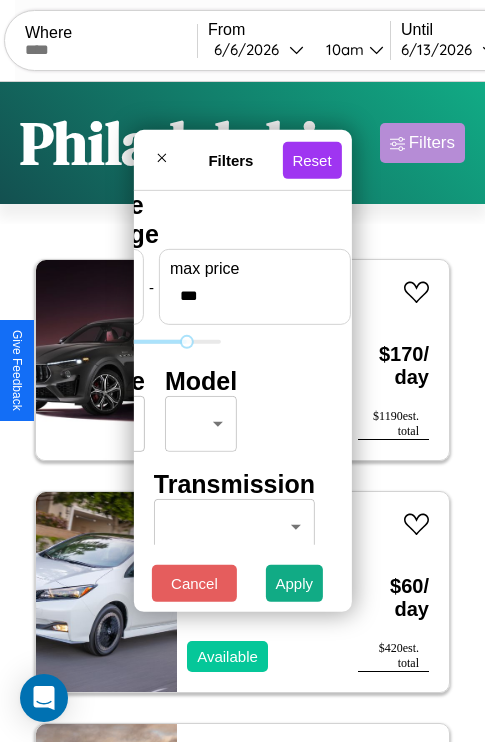 type on "***" 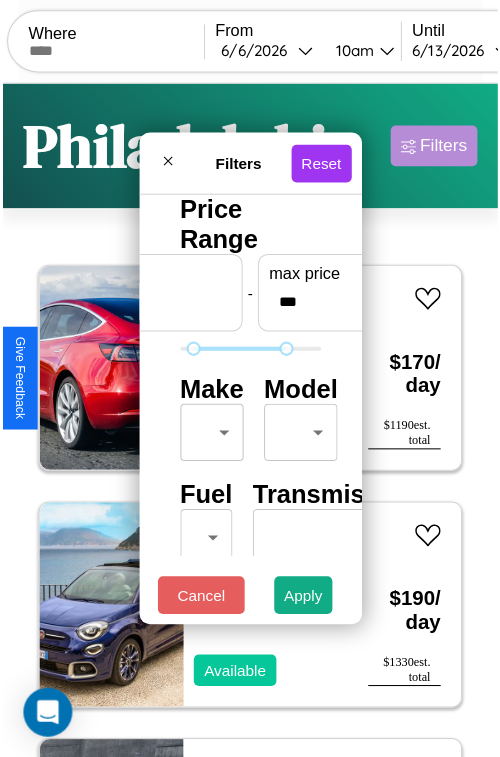scroll, scrollTop: 59, scrollLeft: 0, axis: vertical 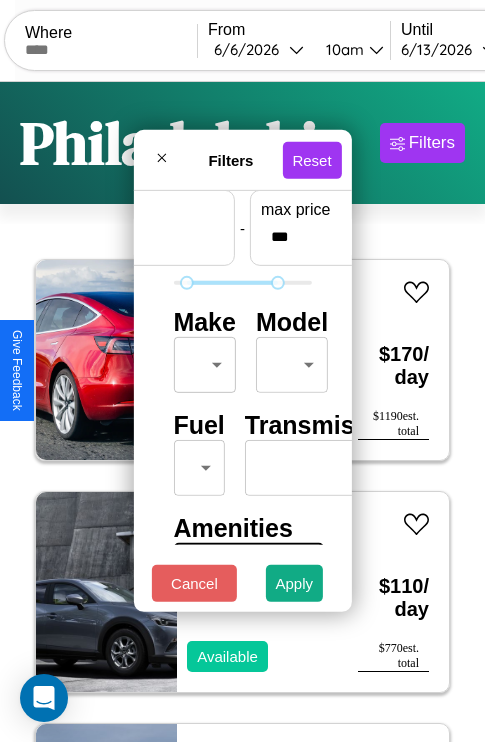 type on "**" 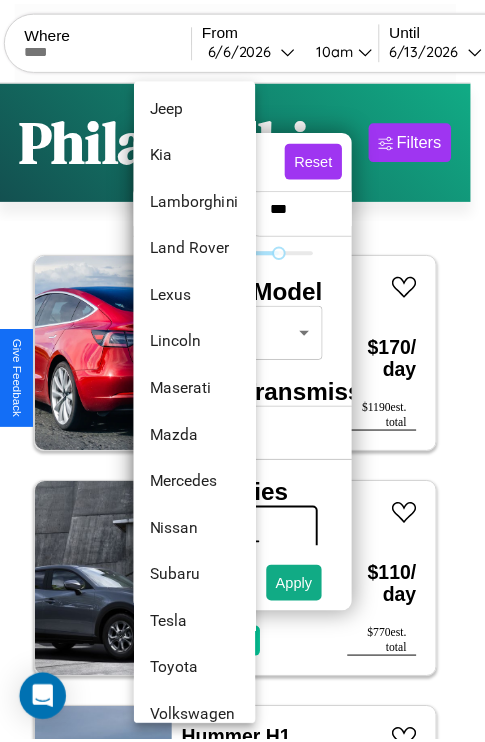 scroll, scrollTop: 1083, scrollLeft: 0, axis: vertical 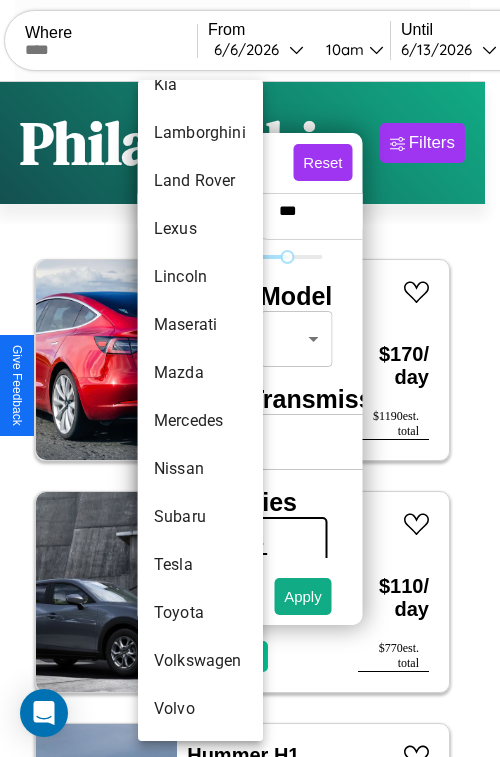 click on "Volvo" at bounding box center [200, 709] 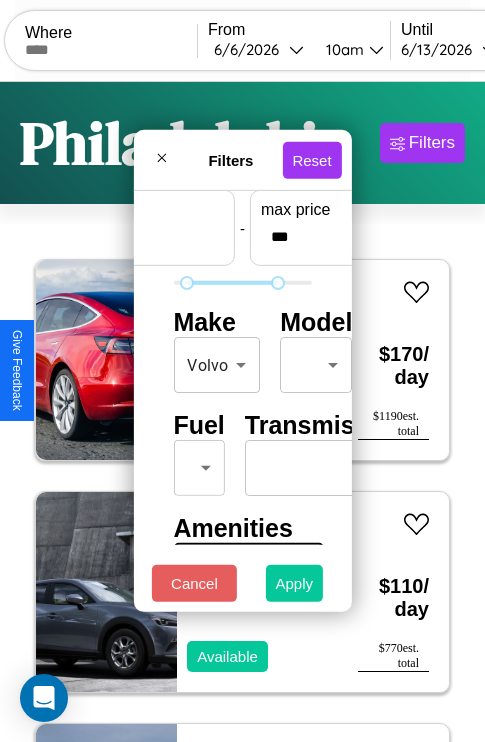 click on "Apply" at bounding box center (295, 583) 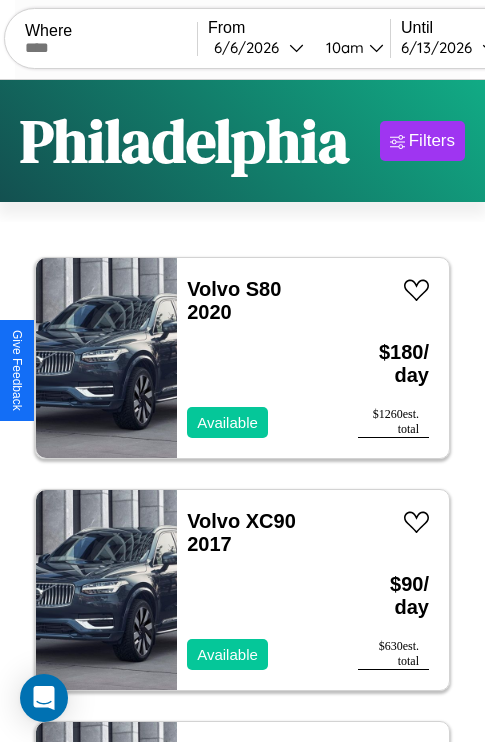 scroll, scrollTop: 0, scrollLeft: 0, axis: both 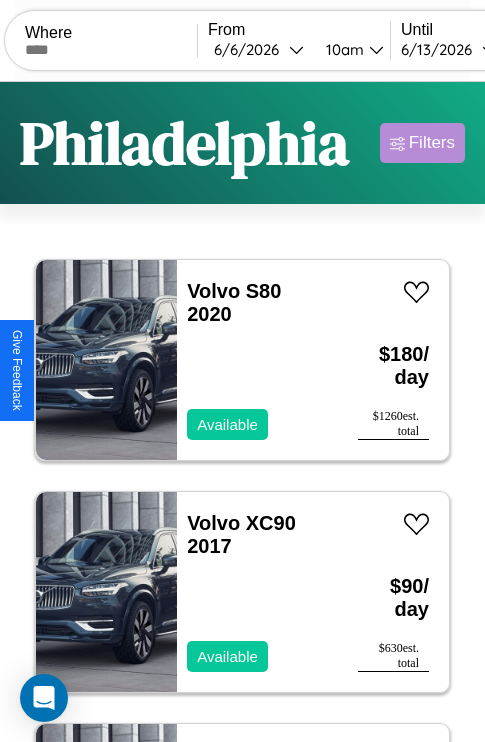 click on "Filters" at bounding box center [432, 143] 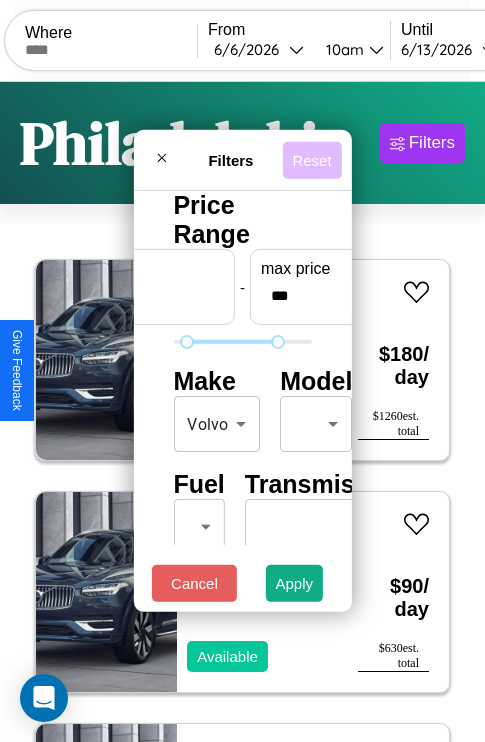 click on "Reset" at bounding box center (311, 159) 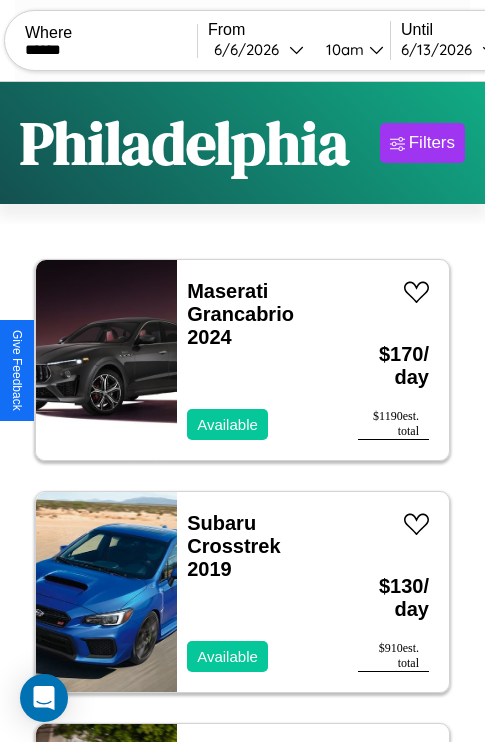 scroll, scrollTop: 0, scrollLeft: 178, axis: horizontal 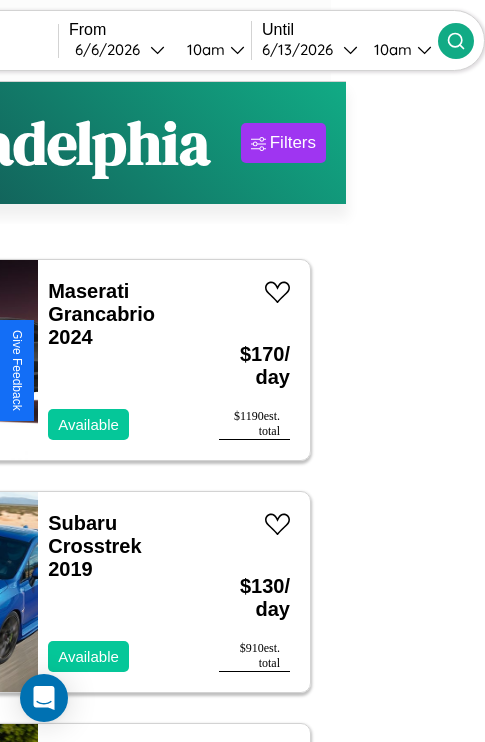 type on "******" 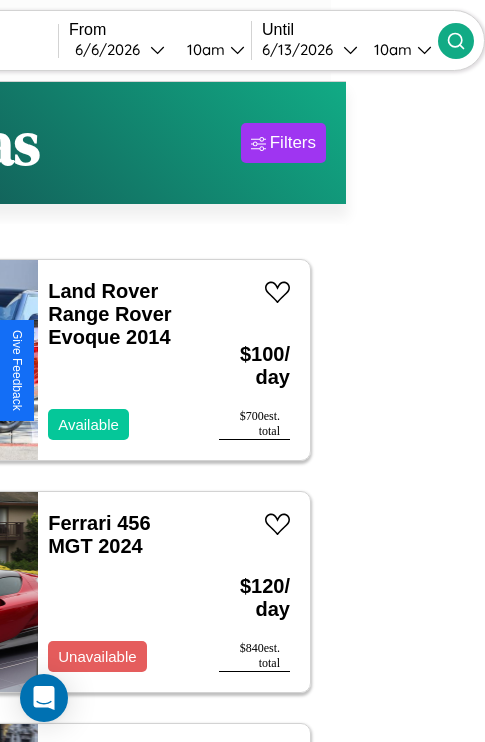 scroll, scrollTop: 49, scrollLeft: 102, axis: both 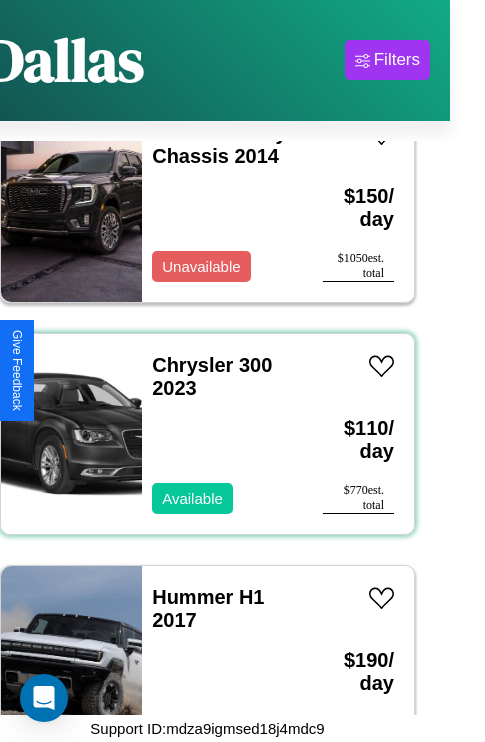 click on "Chrysler   300   2023 Available" at bounding box center [222, 434] 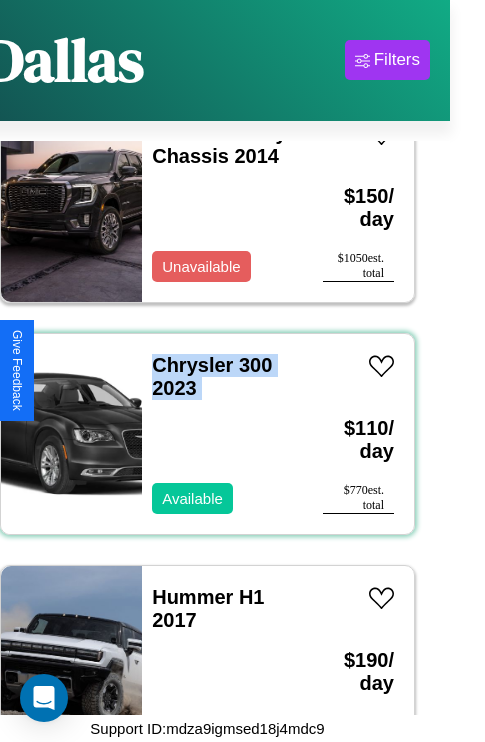 click on "Chrysler   300   2023 Available" at bounding box center [222, 434] 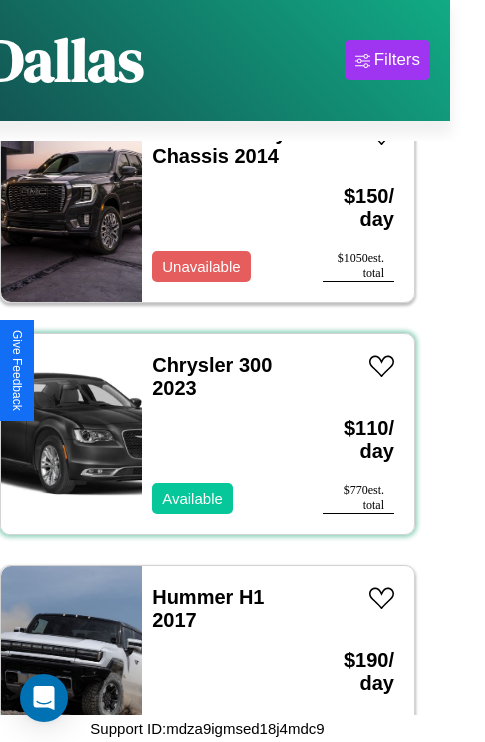 click on "Chrysler   300   2023 Available" at bounding box center (222, 434) 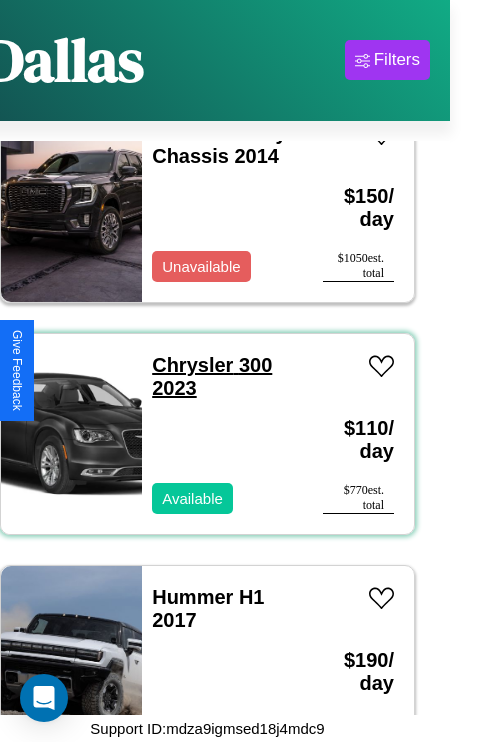 click on "Chrysler   300   2023" at bounding box center [212, 376] 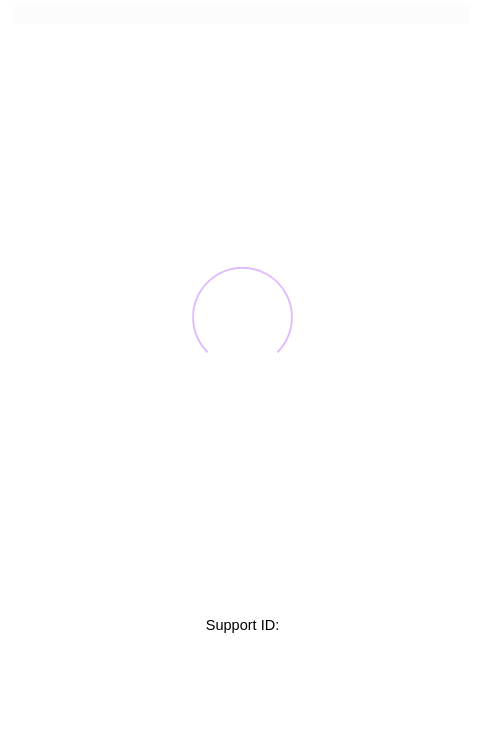 scroll, scrollTop: 0, scrollLeft: 0, axis: both 